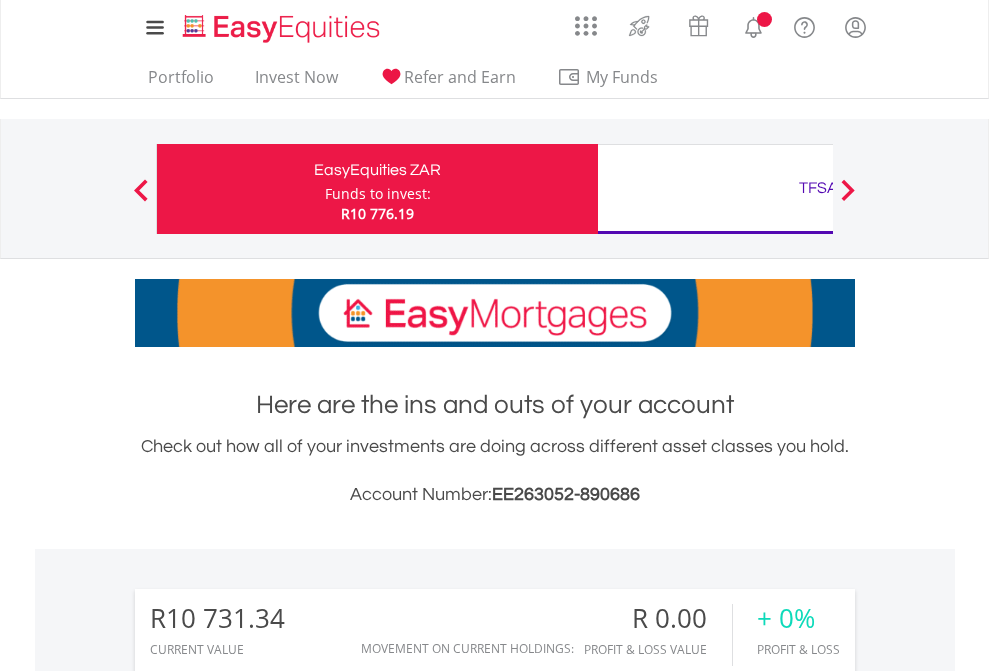 scroll, scrollTop: 0, scrollLeft: 0, axis: both 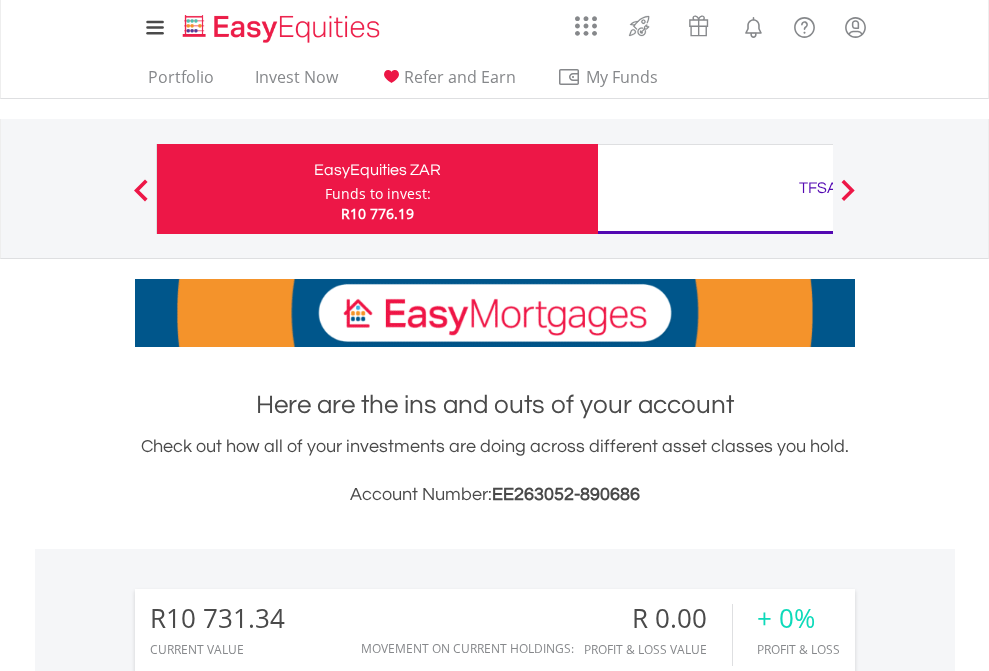 click on "Funds to invest:" at bounding box center (378, 194) 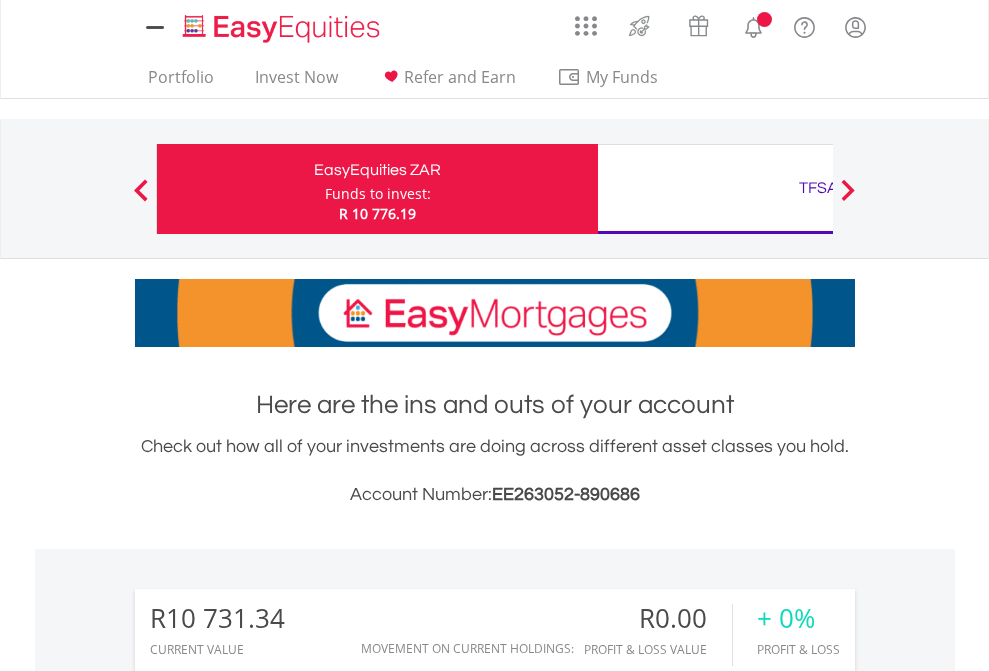 scroll, scrollTop: 0, scrollLeft: 0, axis: both 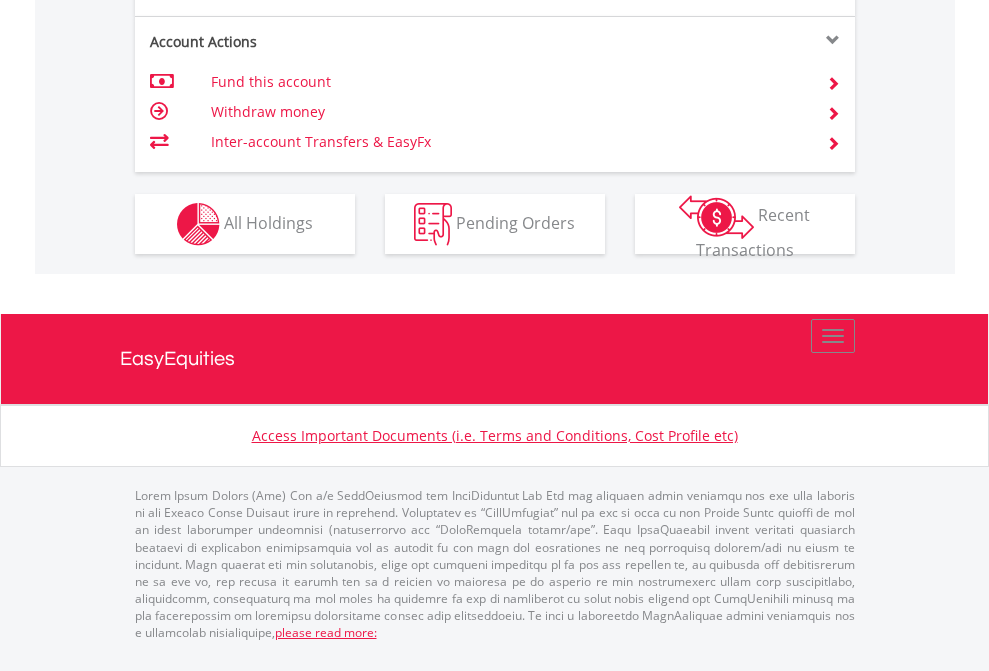 click on "Investment types" at bounding box center (706, -337) 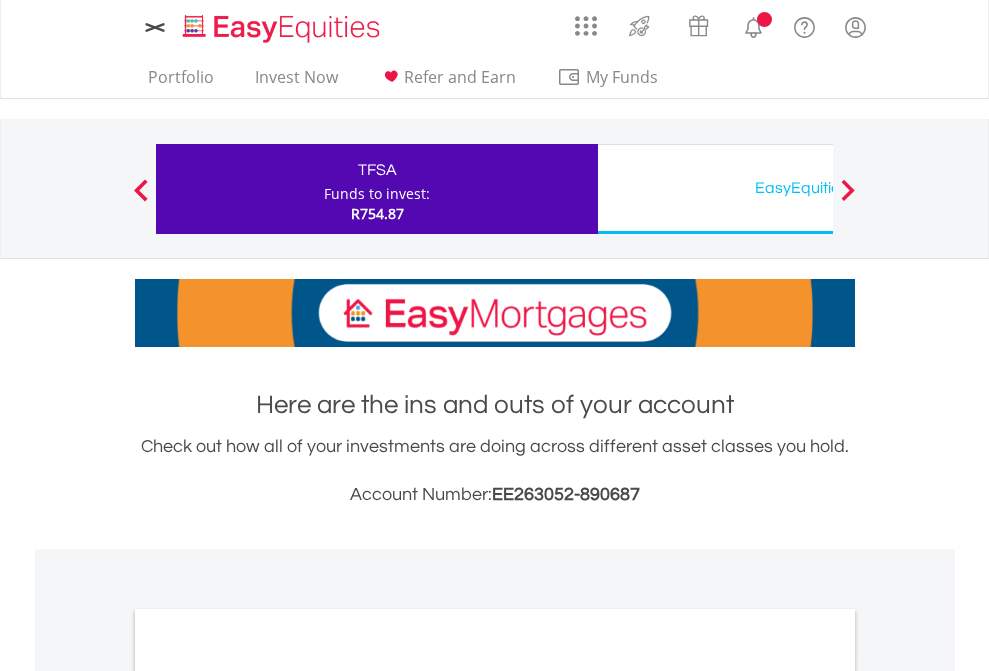 scroll, scrollTop: 0, scrollLeft: 0, axis: both 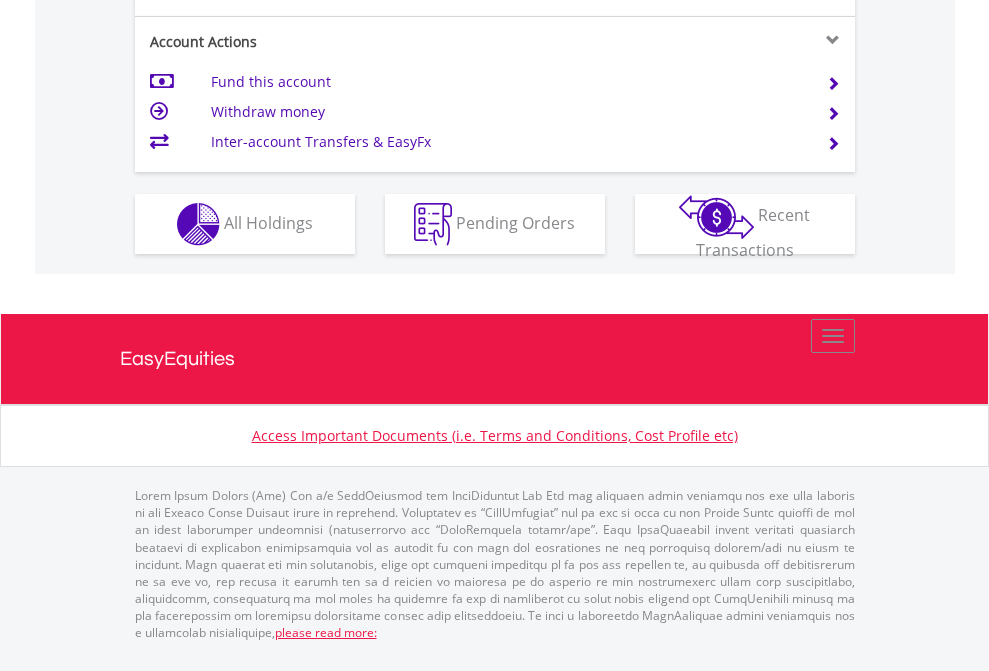 click on "Investment types" at bounding box center (706, -337) 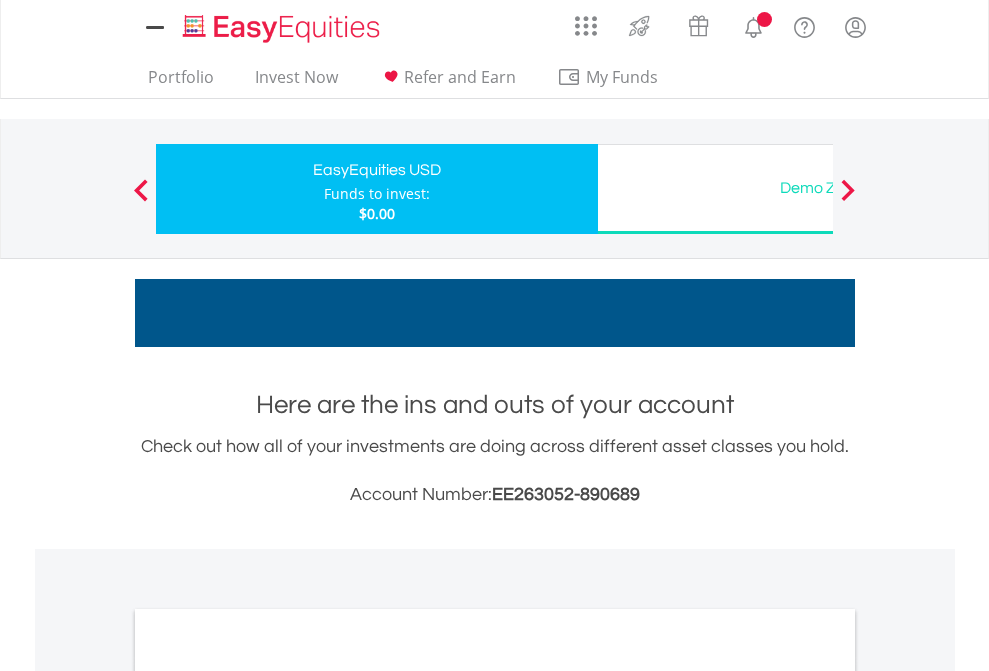scroll, scrollTop: 0, scrollLeft: 0, axis: both 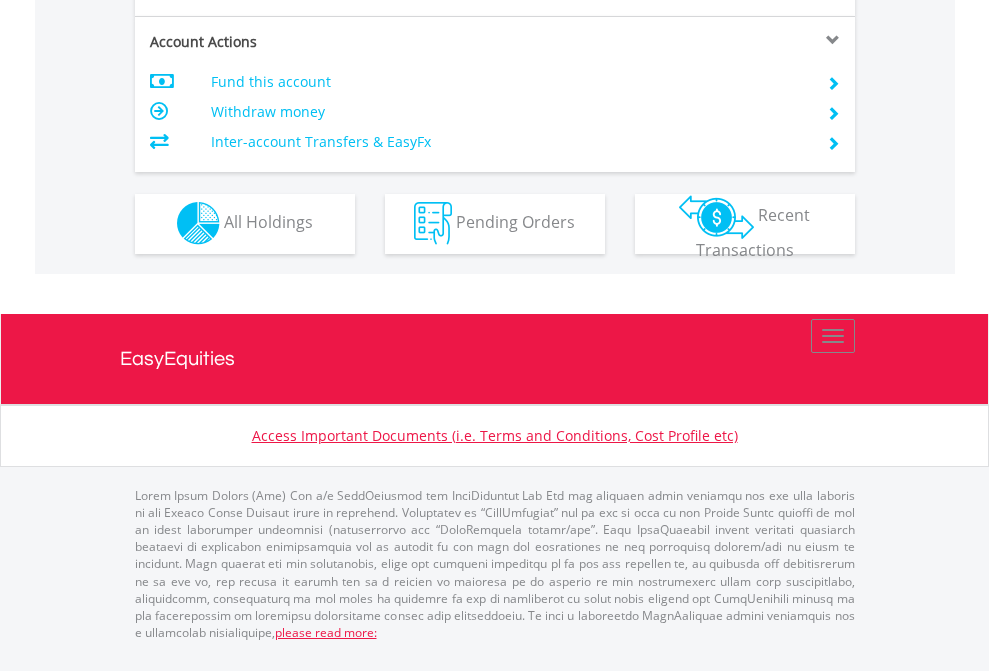 click on "Investment types" at bounding box center (706, -353) 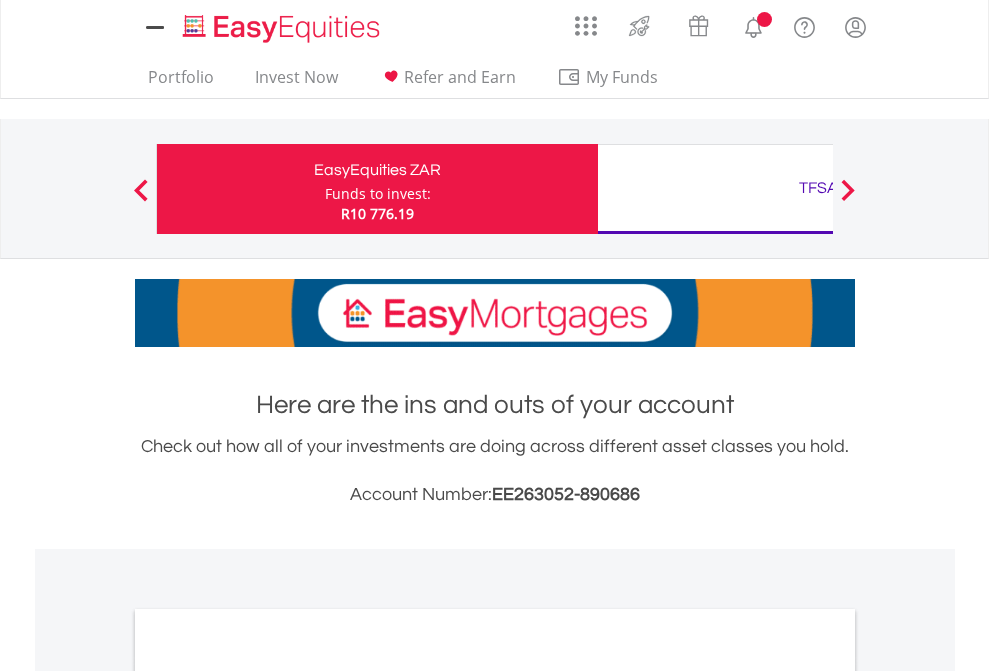 scroll, scrollTop: 0, scrollLeft: 0, axis: both 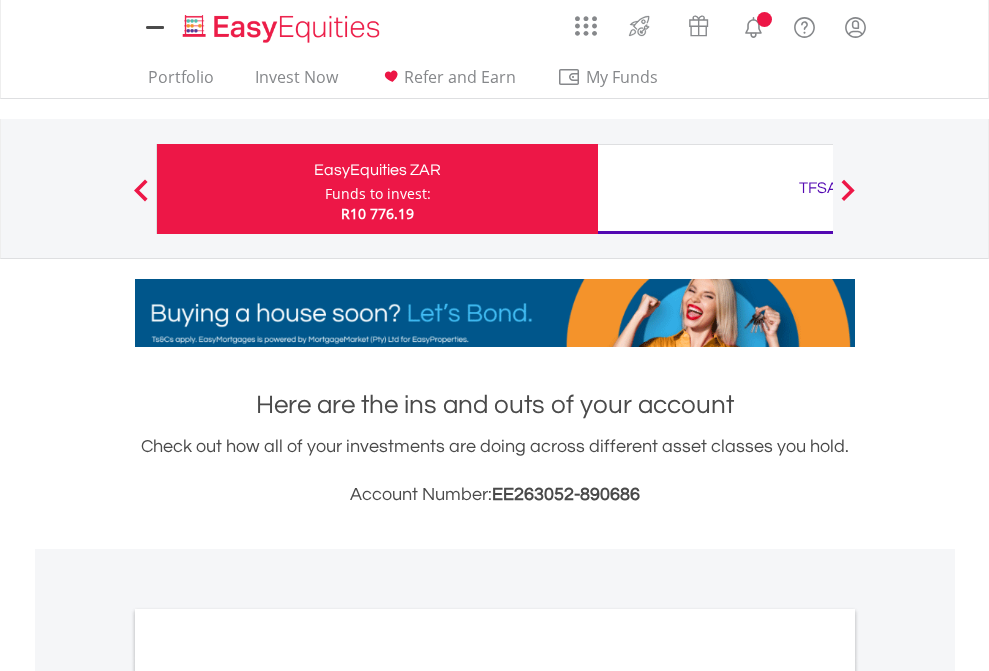 click on "All Holdings" at bounding box center (268, 1096) 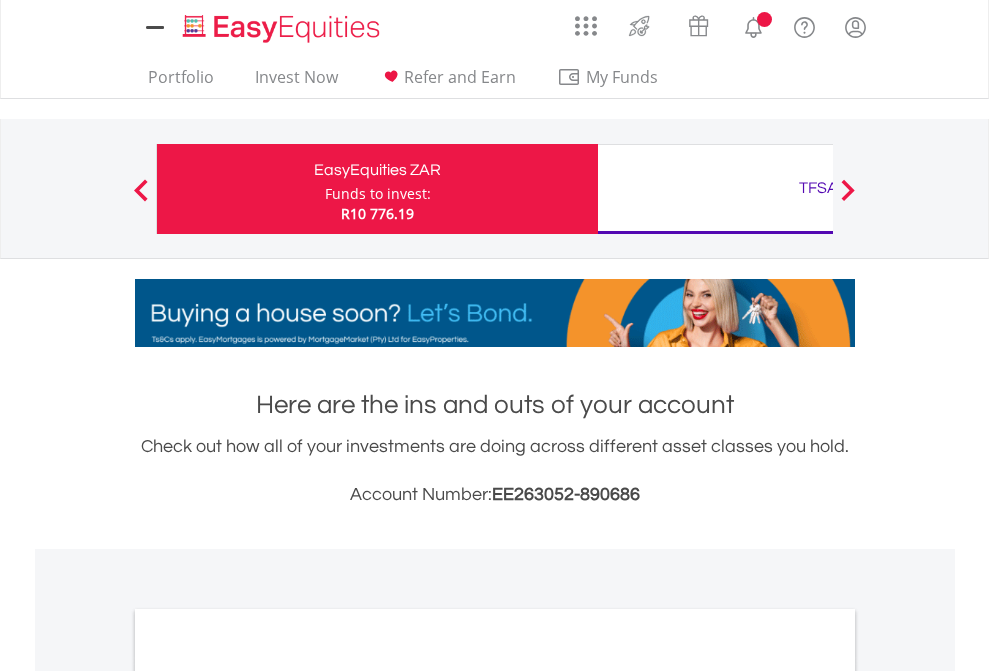 scroll, scrollTop: 1202, scrollLeft: 0, axis: vertical 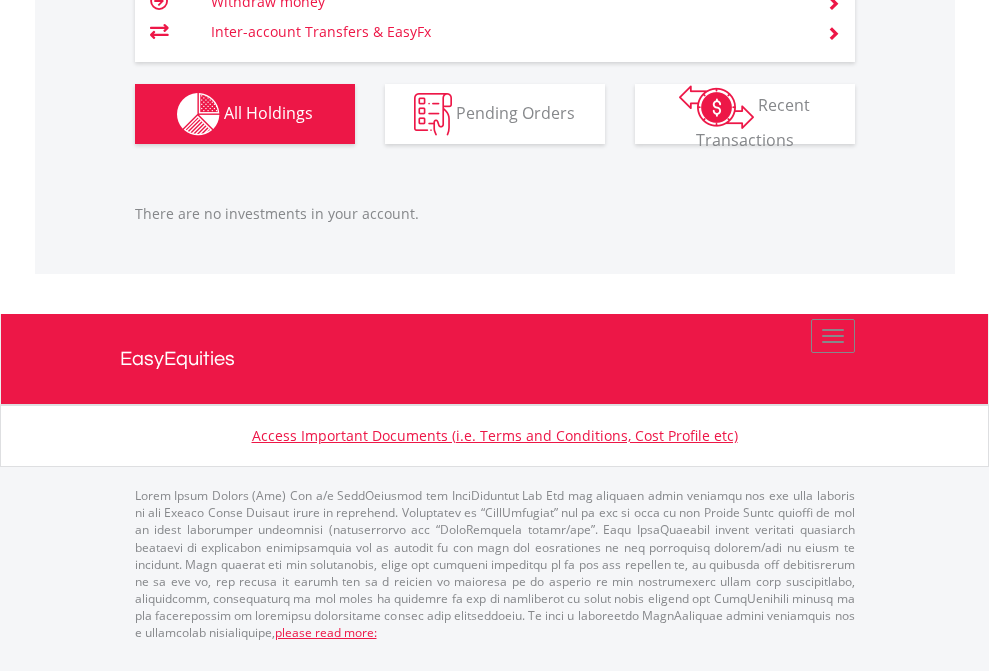 click on "TFSA" at bounding box center (818, -1206) 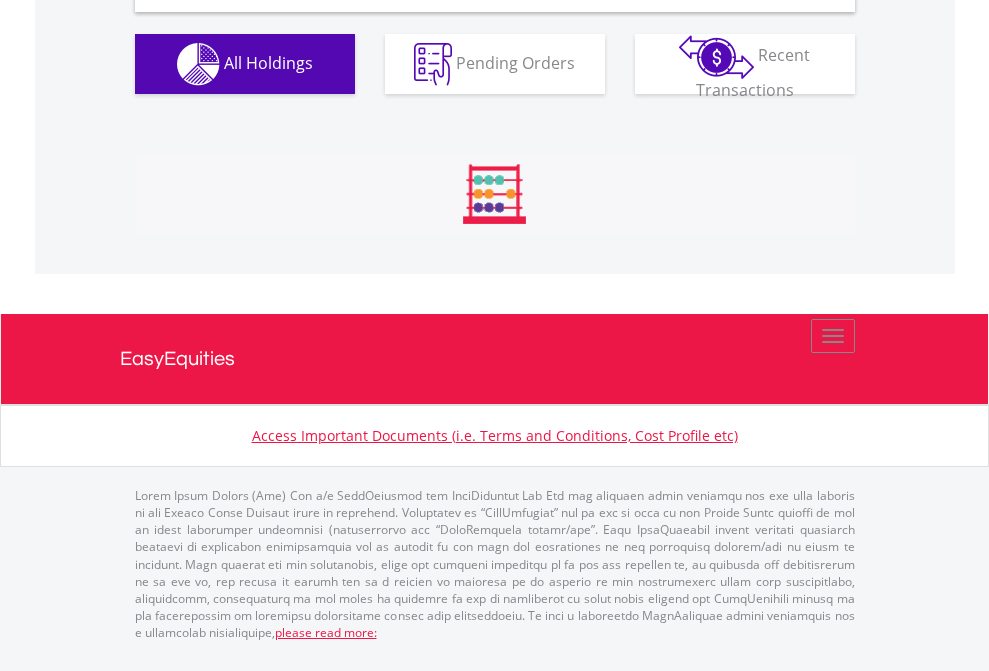 scroll, scrollTop: 1933, scrollLeft: 0, axis: vertical 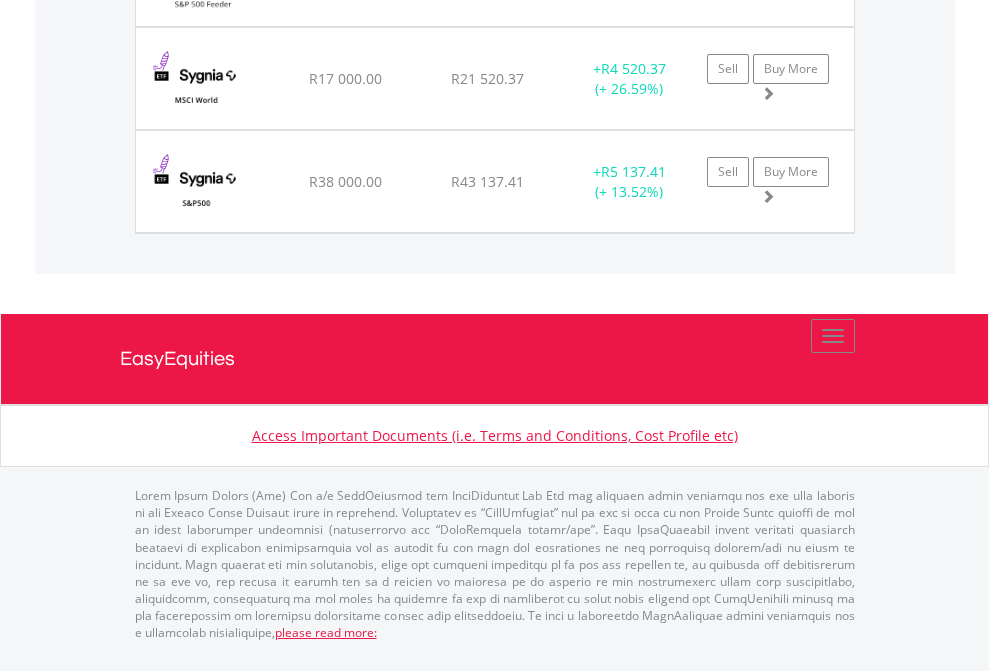 click on "EasyEquities USD" at bounding box center (818, -1277) 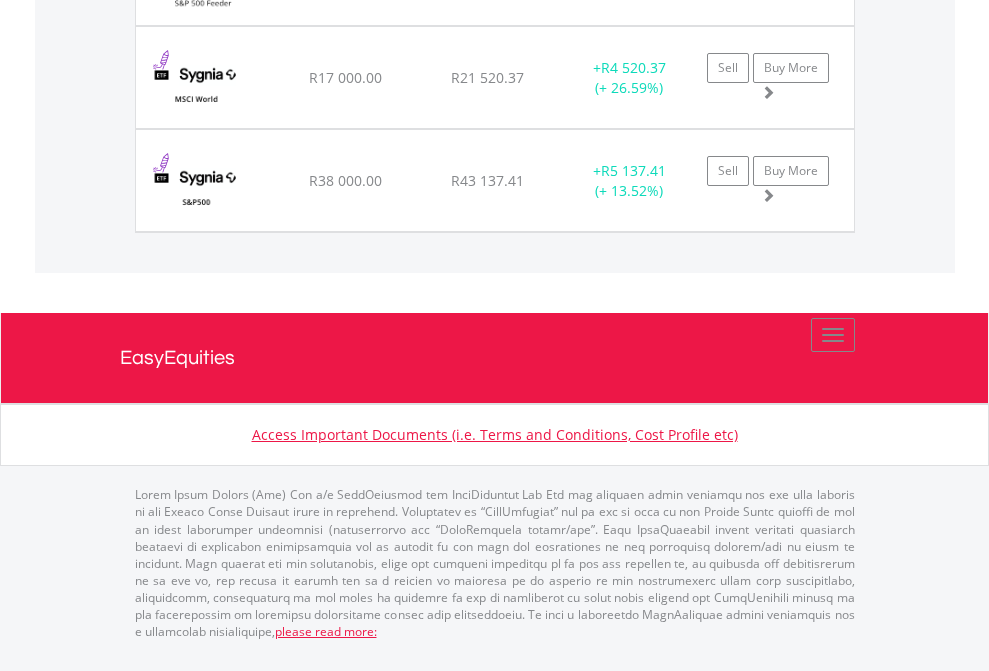 scroll, scrollTop: 144, scrollLeft: 0, axis: vertical 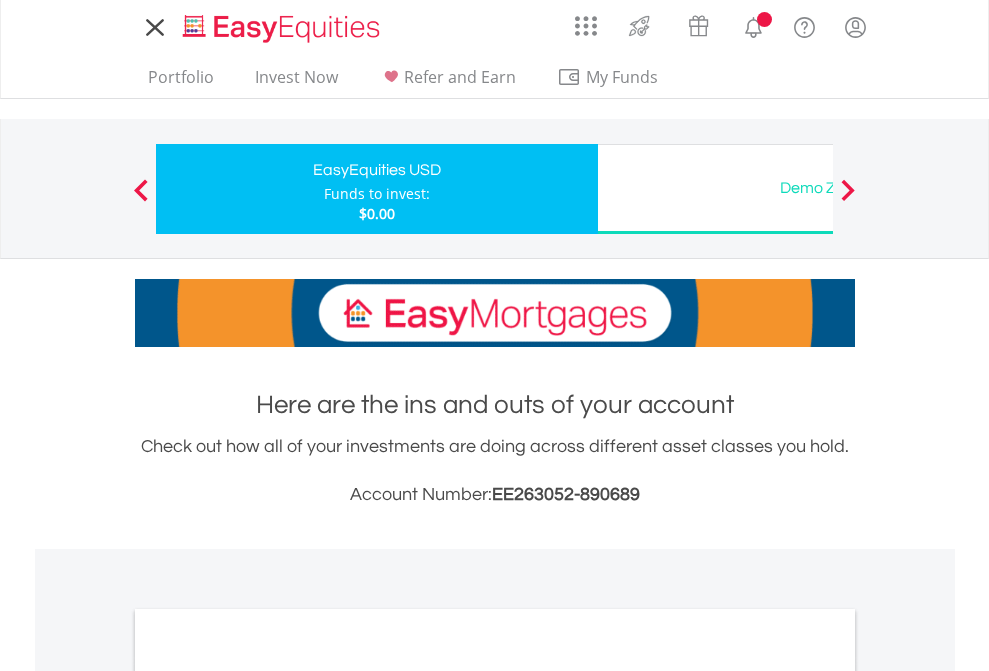 click on "All Holdings" at bounding box center (268, 1096) 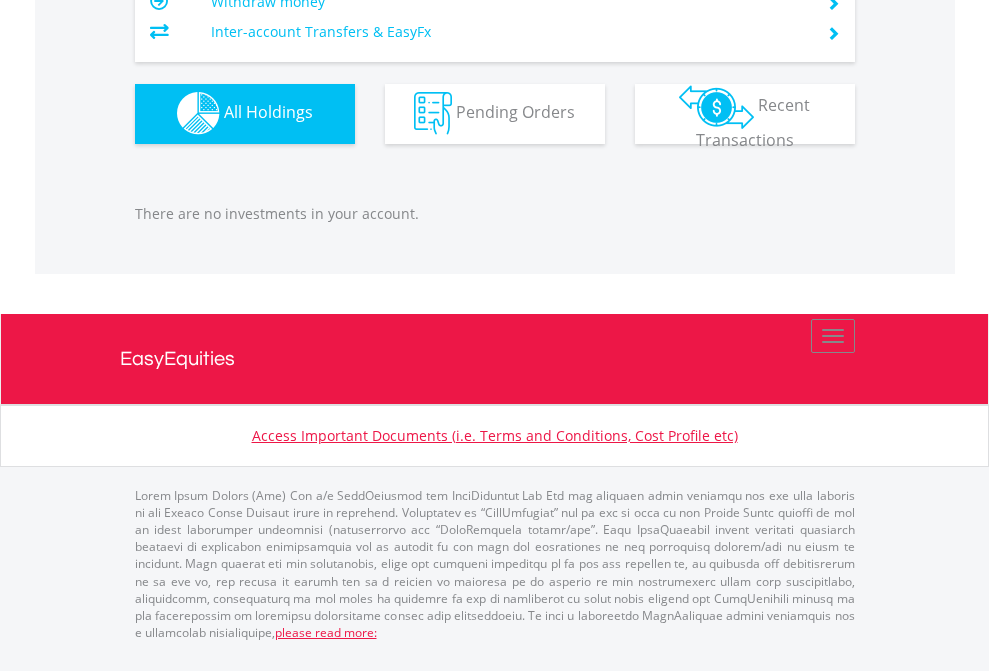 scroll, scrollTop: 1980, scrollLeft: 0, axis: vertical 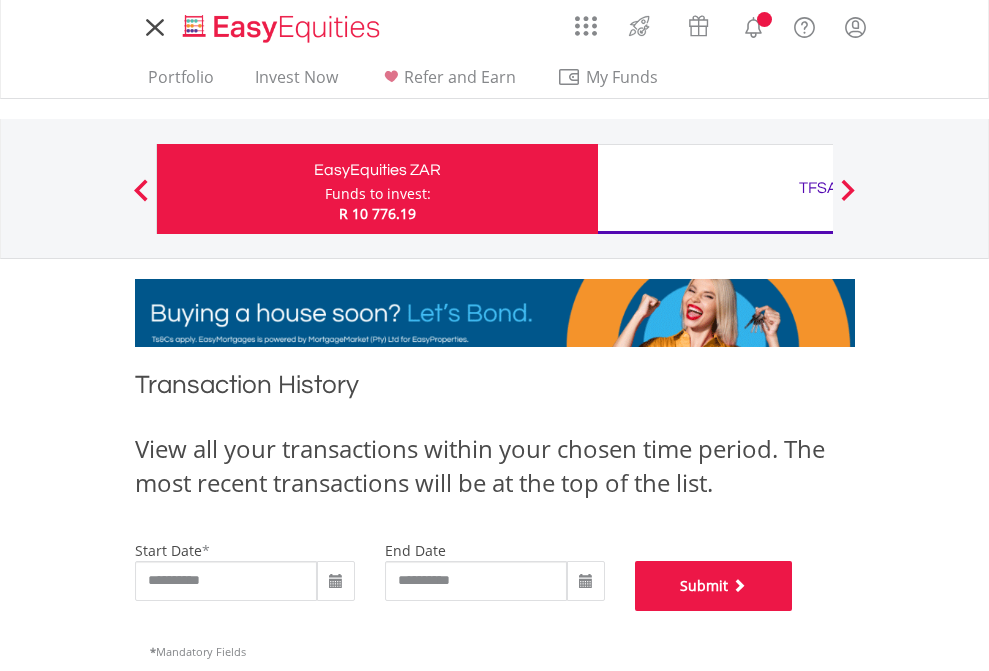 click on "Submit" at bounding box center (714, 586) 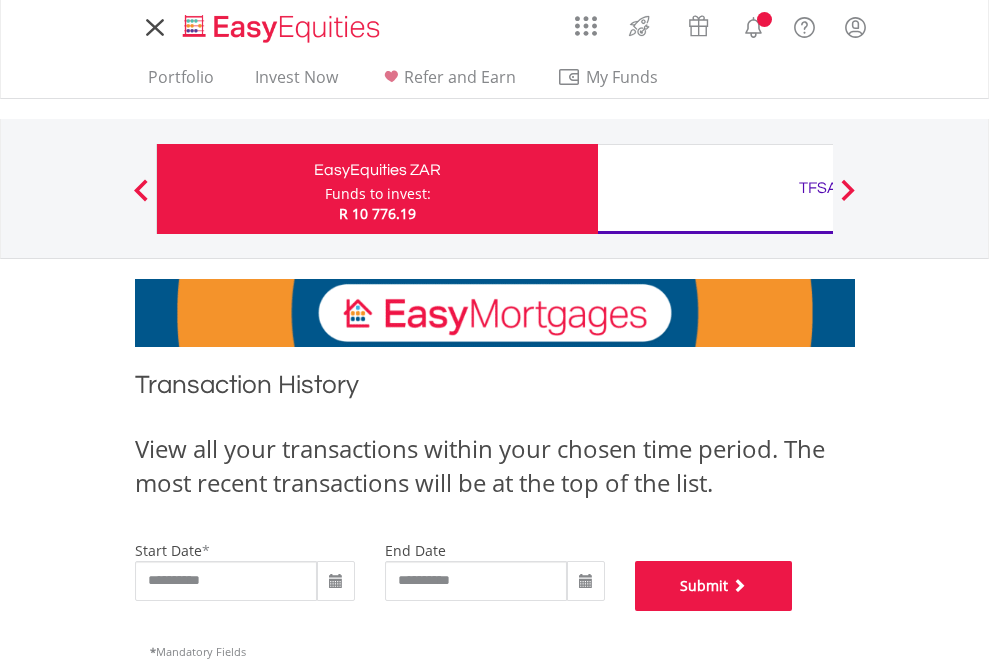 scroll, scrollTop: 811, scrollLeft: 0, axis: vertical 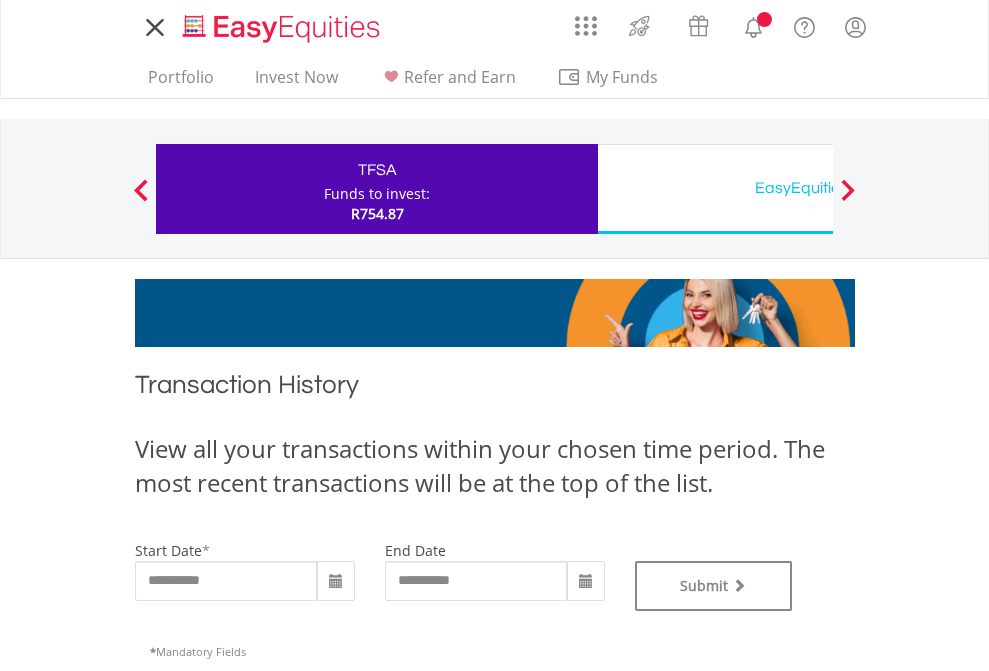 type on "**********" 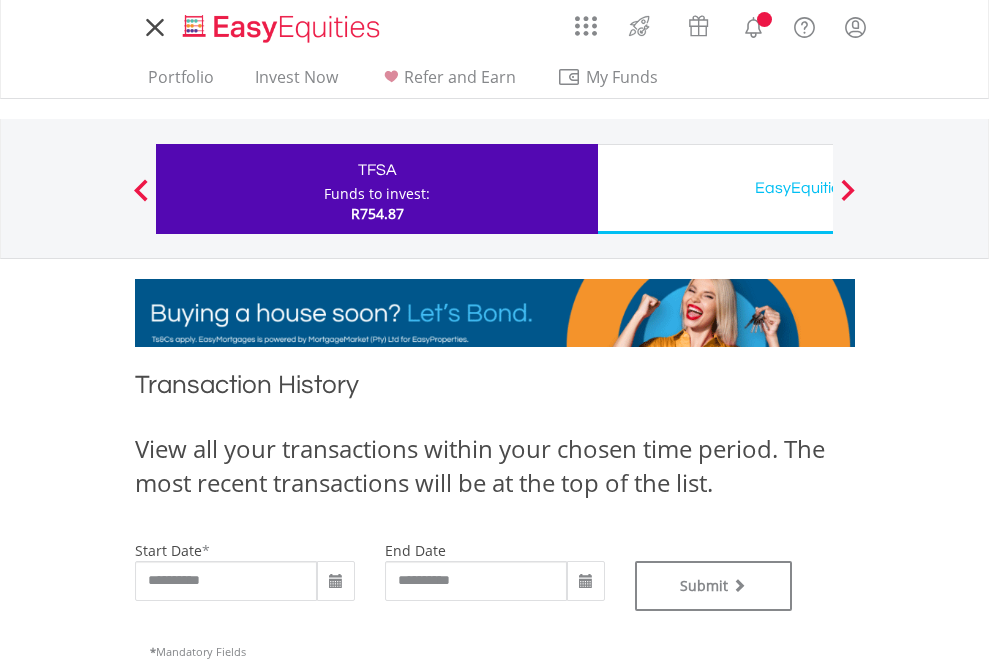type on "**********" 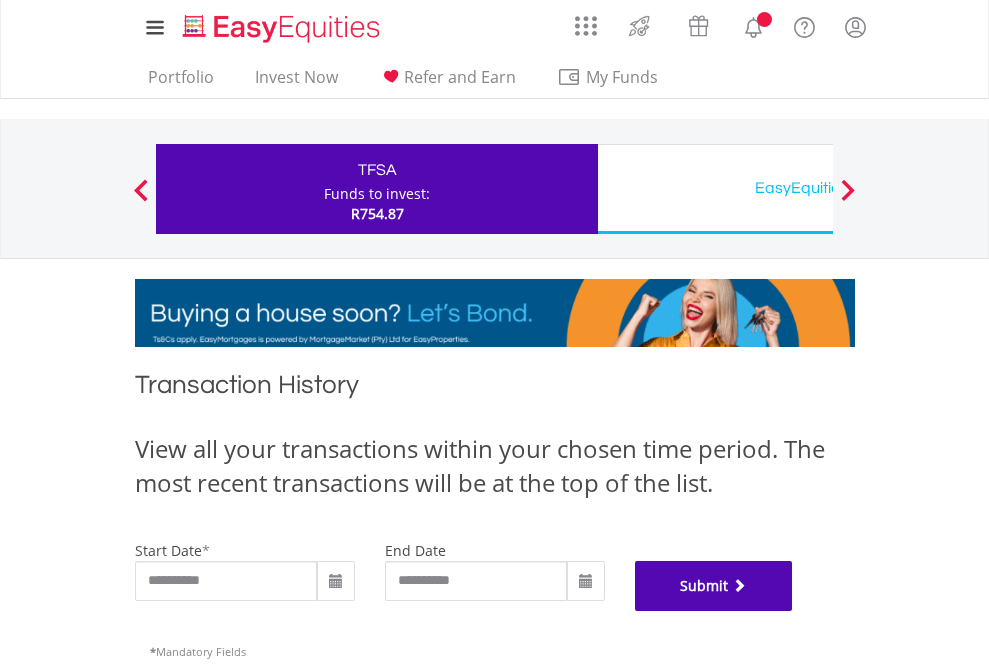 click on "Submit" at bounding box center (714, 586) 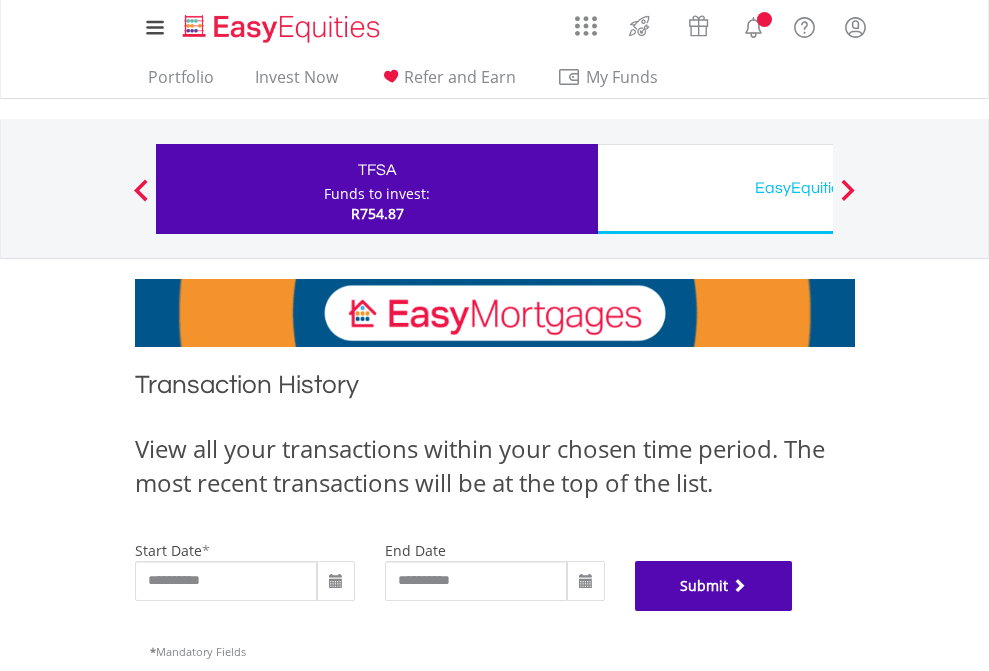 scroll, scrollTop: 811, scrollLeft: 0, axis: vertical 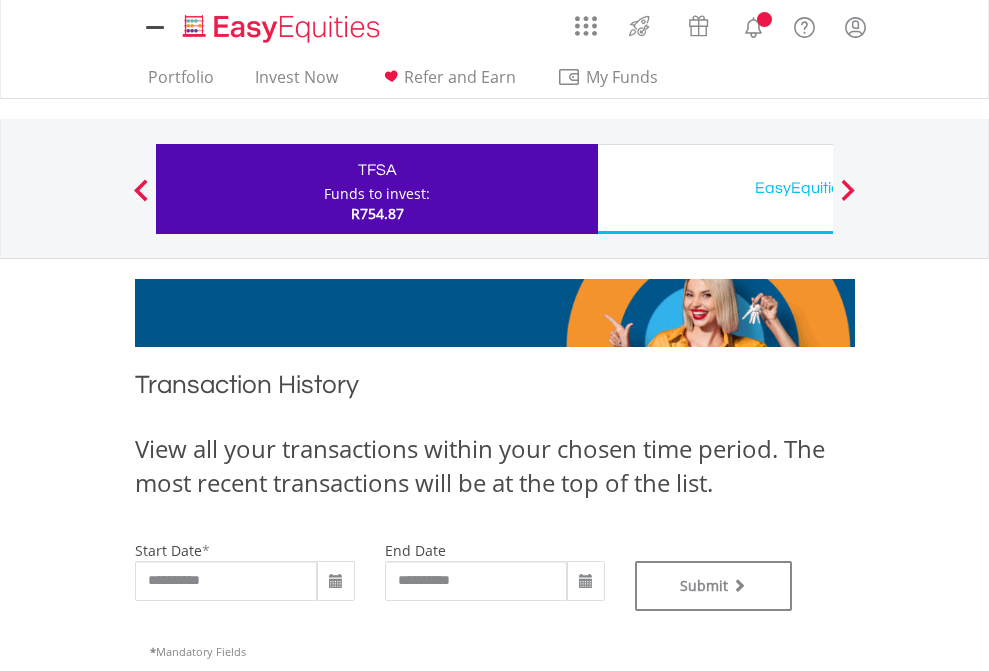 click on "EasyEquities USD" at bounding box center (818, 188) 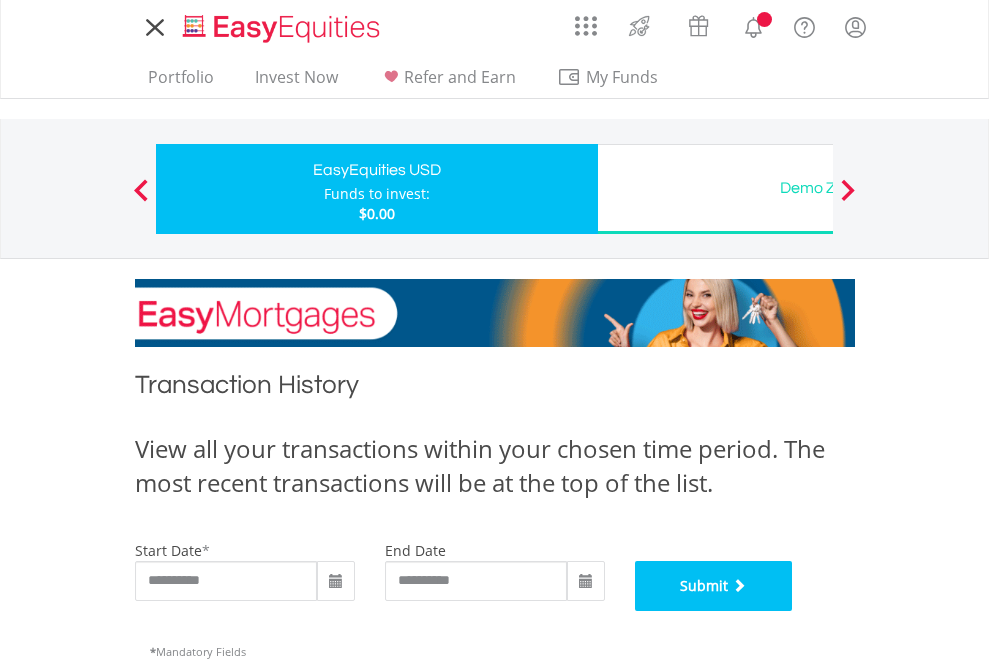 click on "Submit" at bounding box center [714, 586] 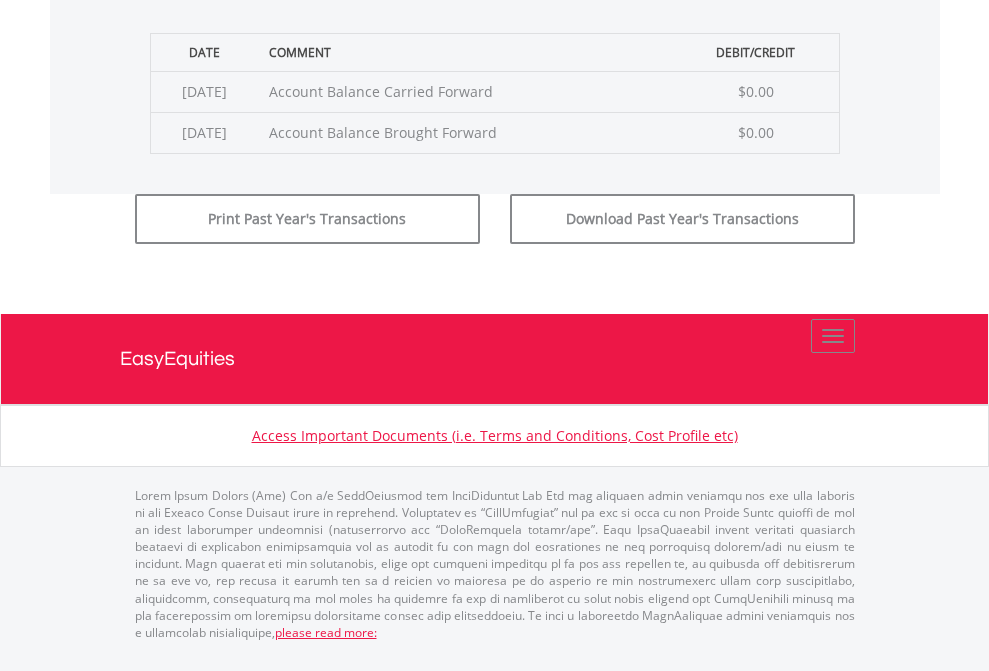 scroll, scrollTop: 811, scrollLeft: 0, axis: vertical 